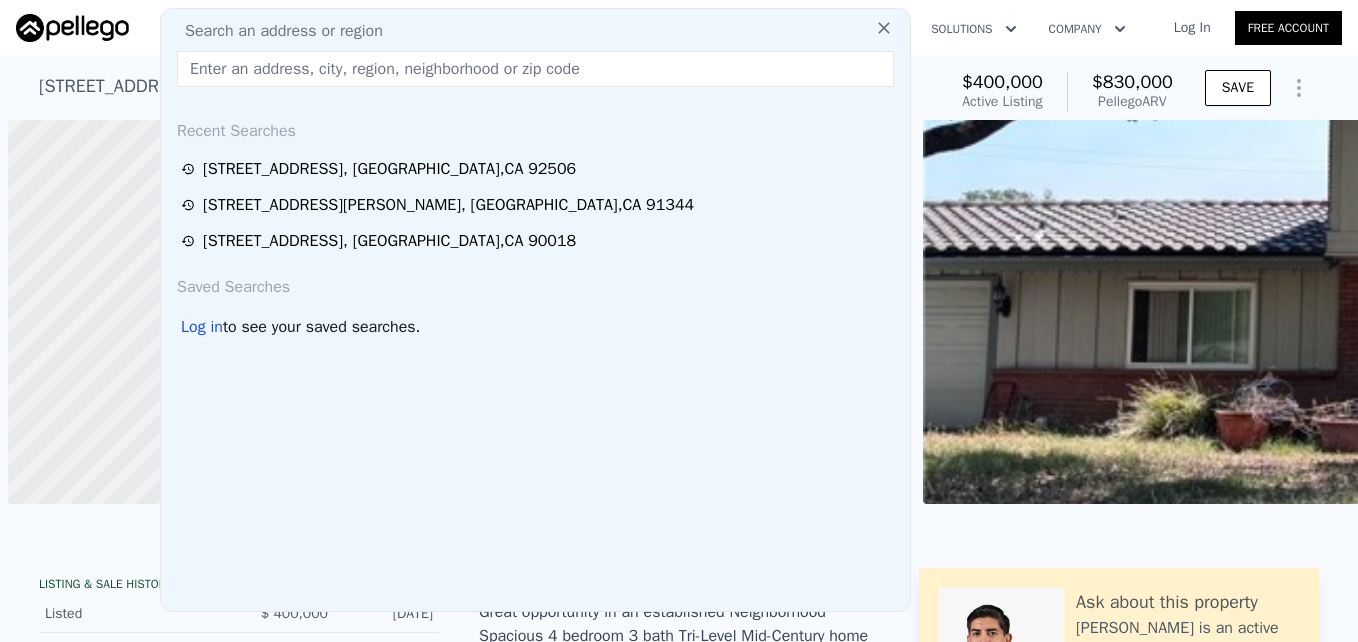 scroll, scrollTop: 0, scrollLeft: 0, axis: both 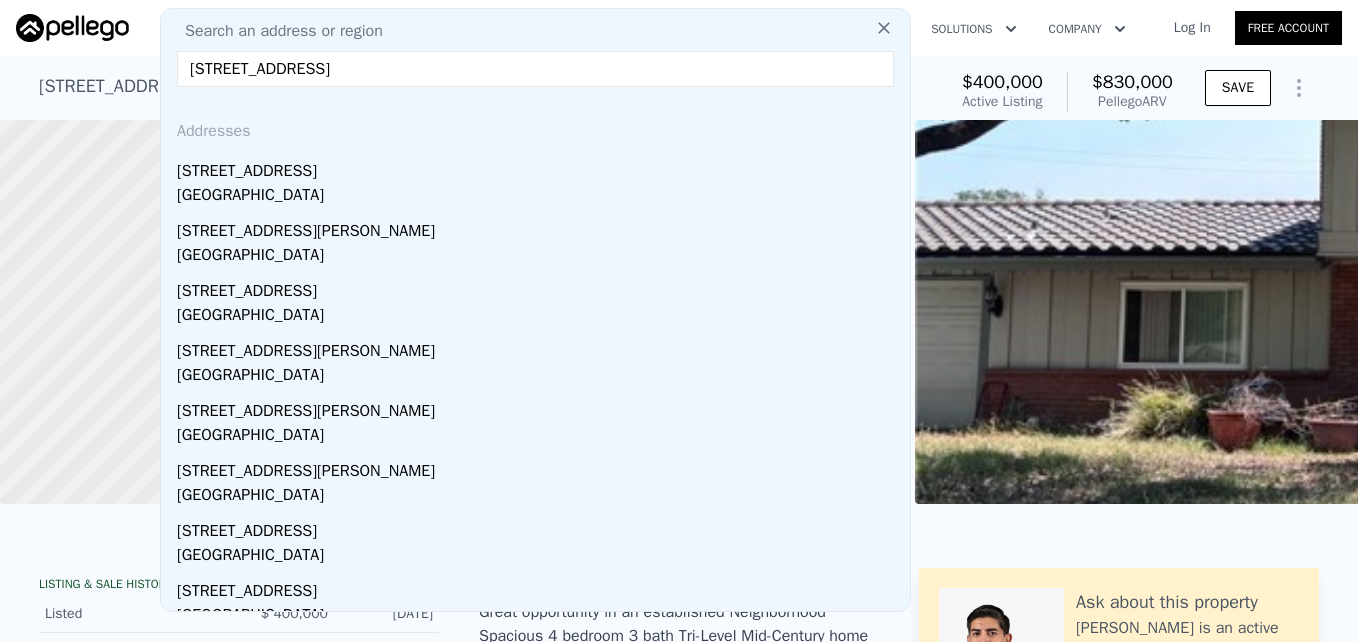 type on "[STREET_ADDRESS]" 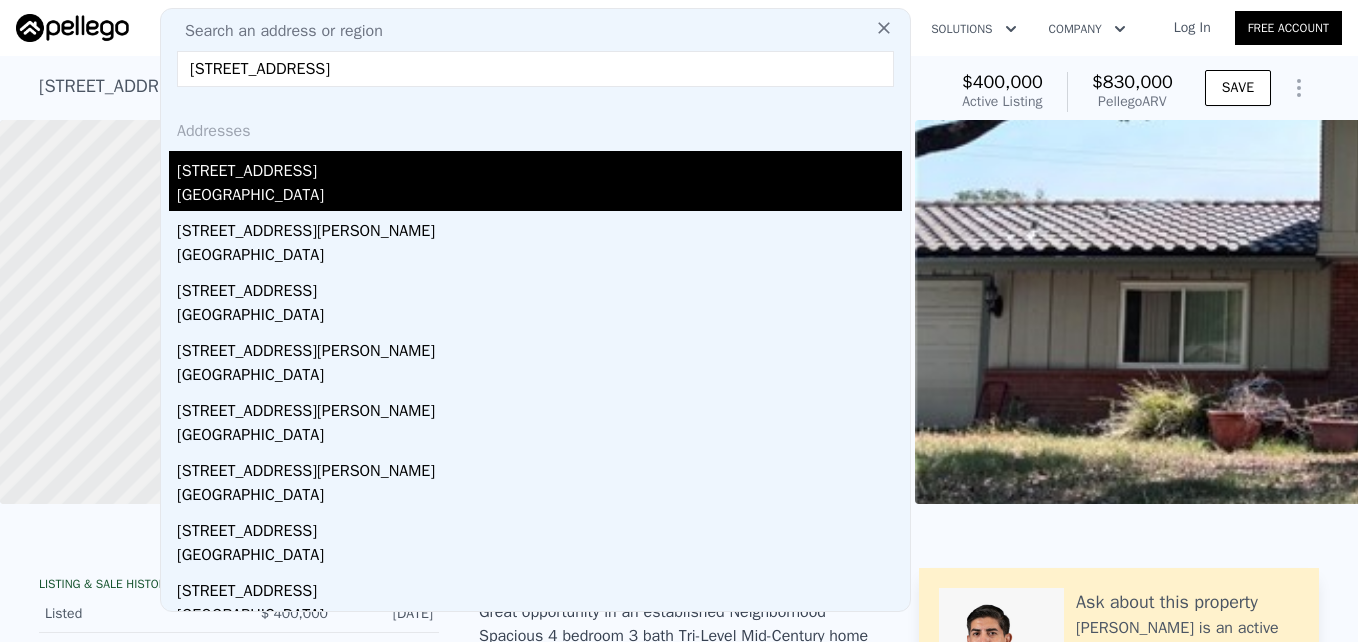 click on "[STREET_ADDRESS]" at bounding box center [539, 167] 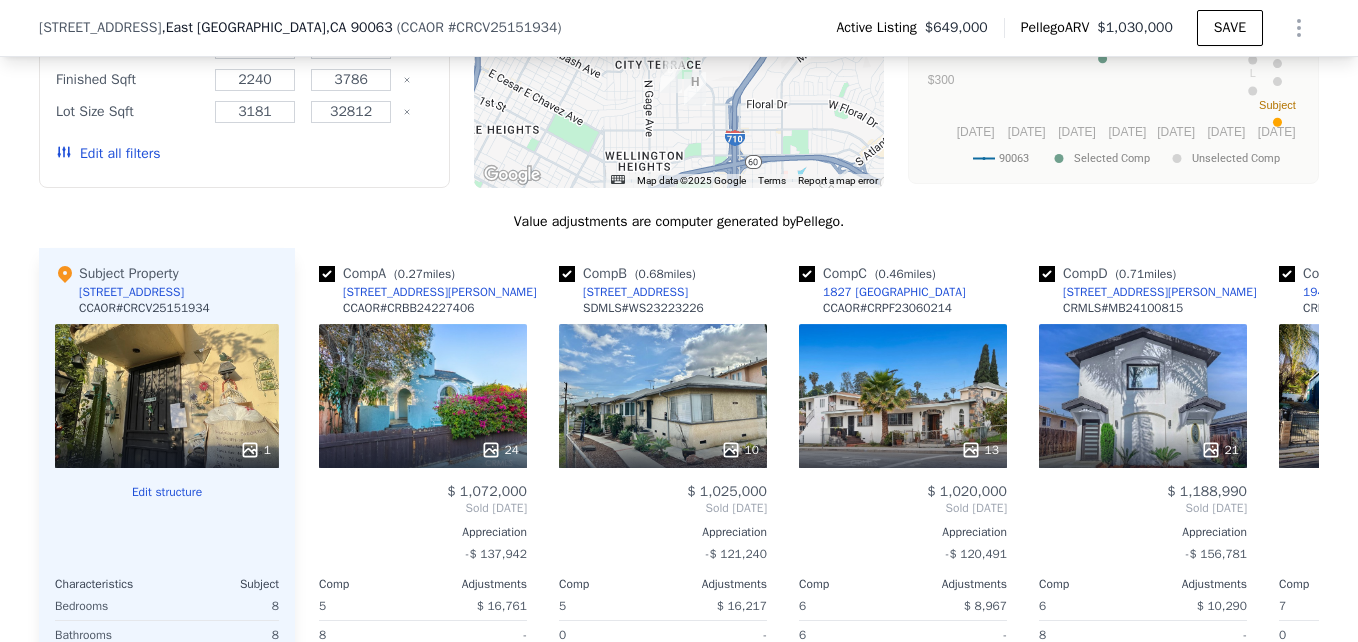 scroll, scrollTop: 2372, scrollLeft: 0, axis: vertical 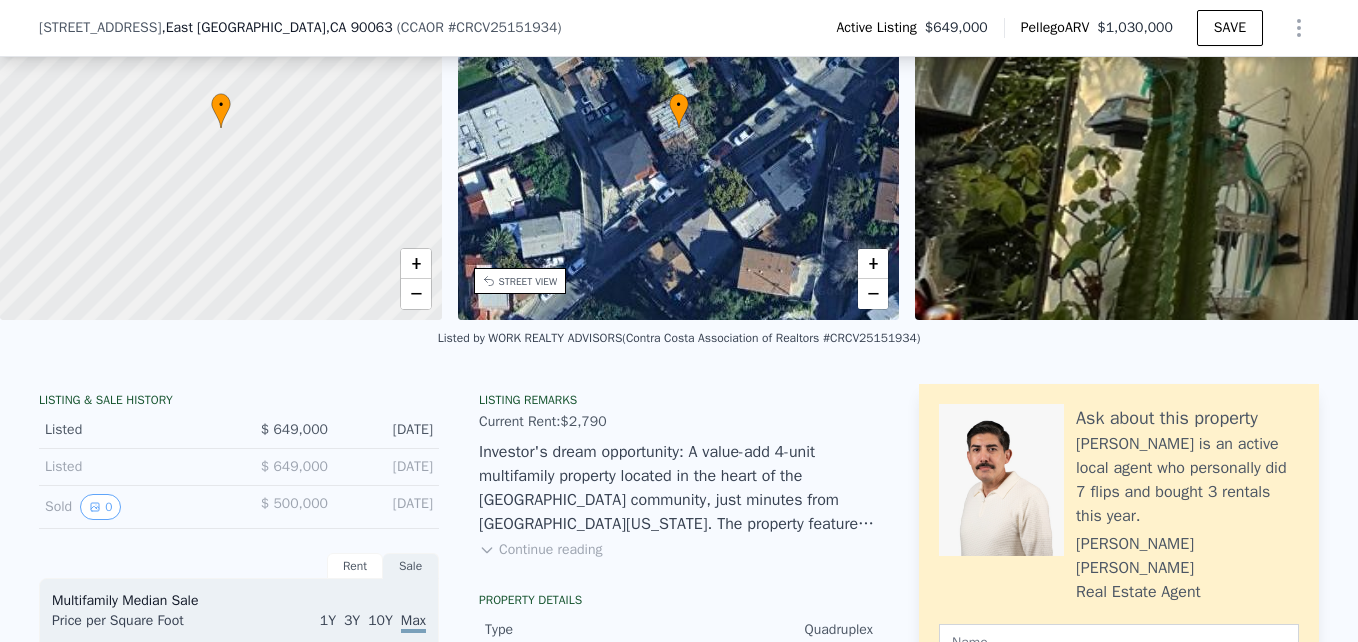 click on "Continue reading" at bounding box center (540, 550) 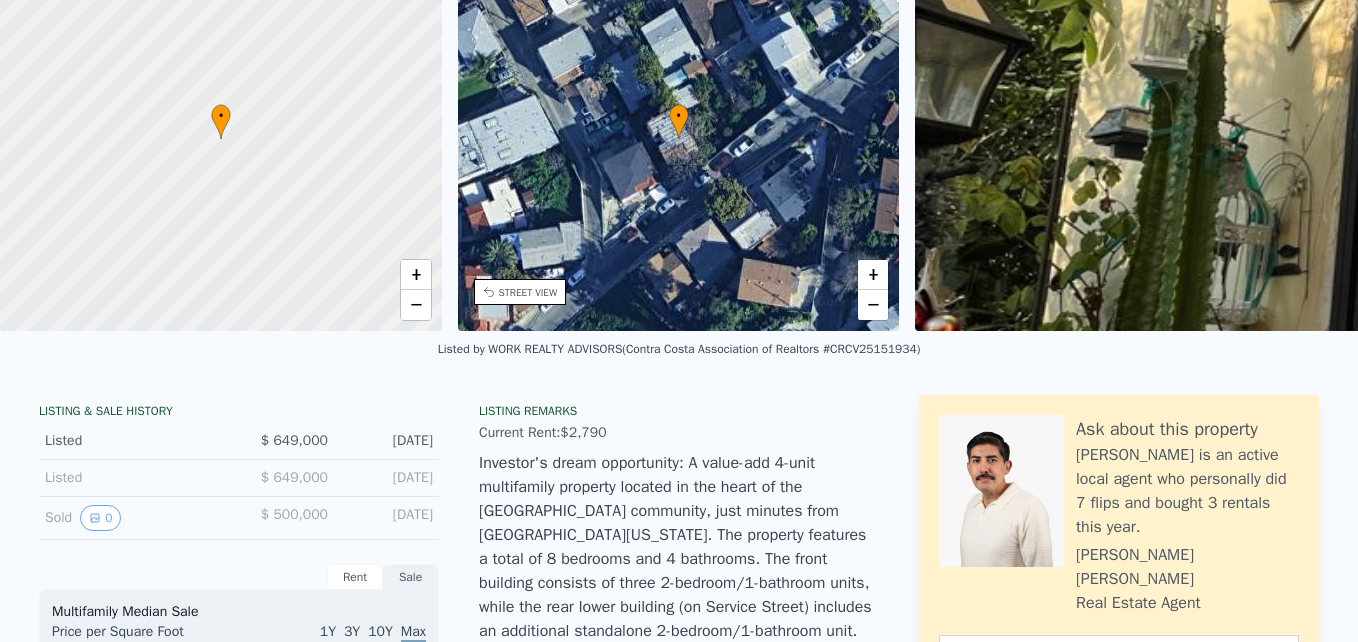 scroll, scrollTop: 7, scrollLeft: 0, axis: vertical 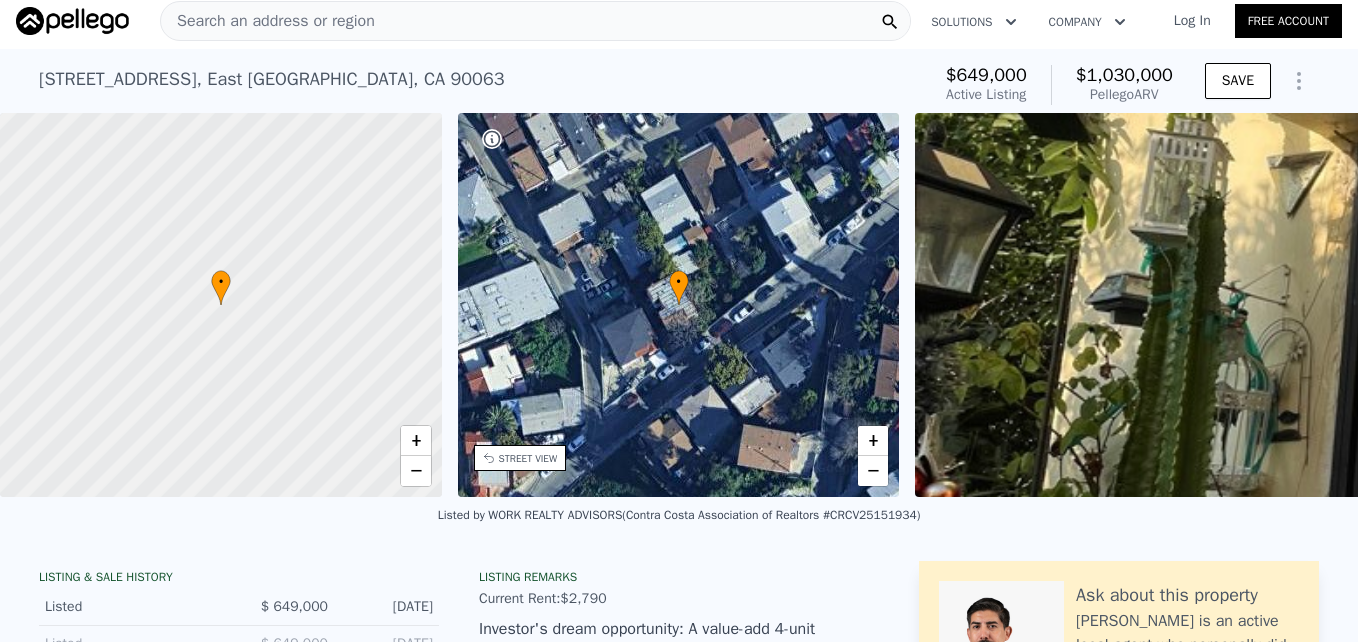 click on "Search an address or region" at bounding box center [268, 21] 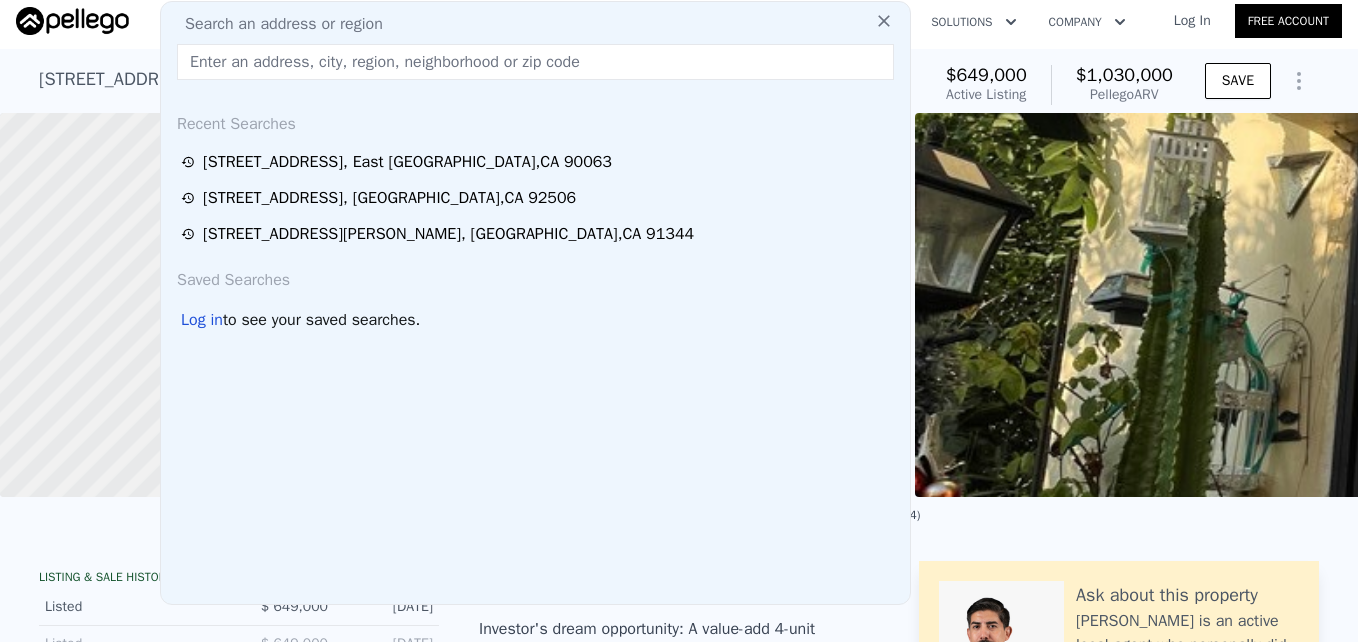 click at bounding box center [535, 62] 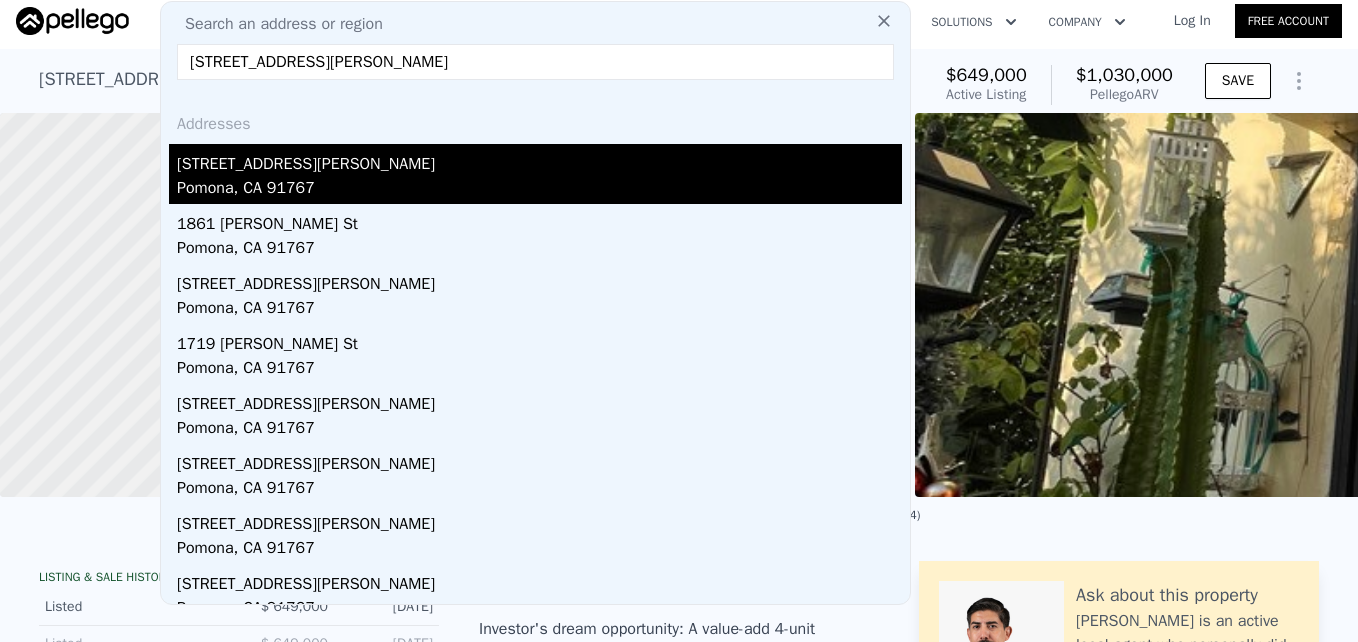 click on "[STREET_ADDRESS][PERSON_NAME]" at bounding box center (539, 160) 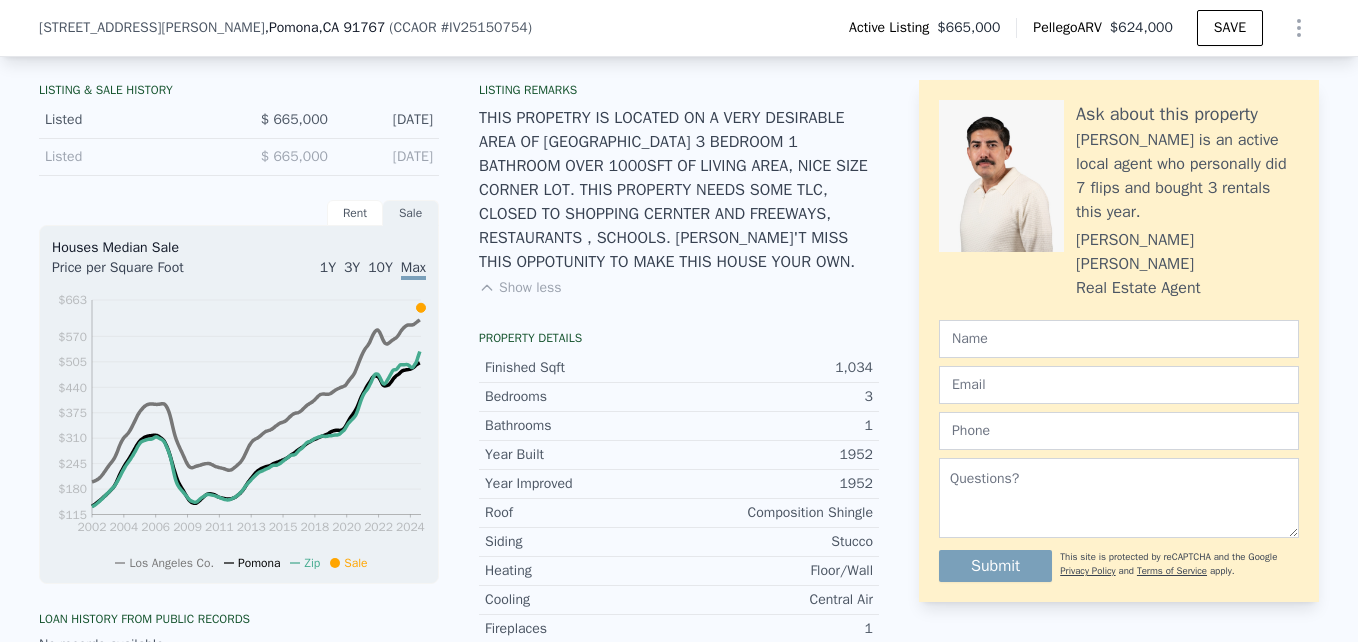 scroll, scrollTop: 0, scrollLeft: 0, axis: both 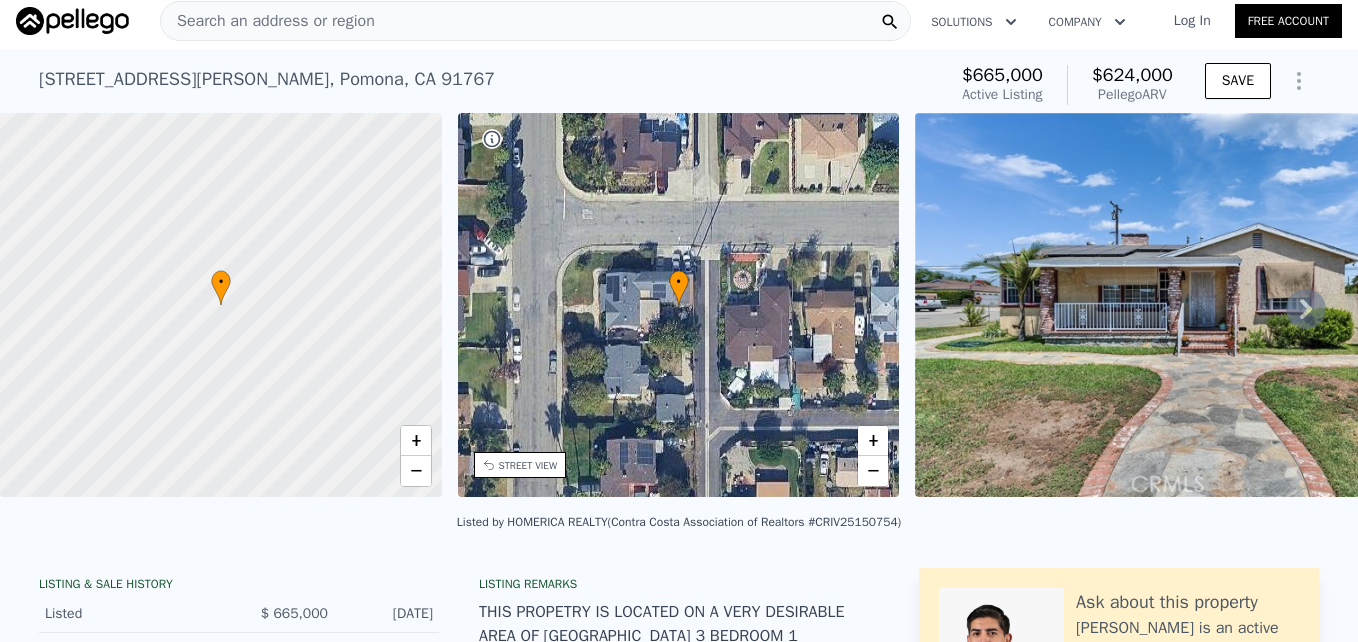 click on "Search an address or region" at bounding box center [268, 21] 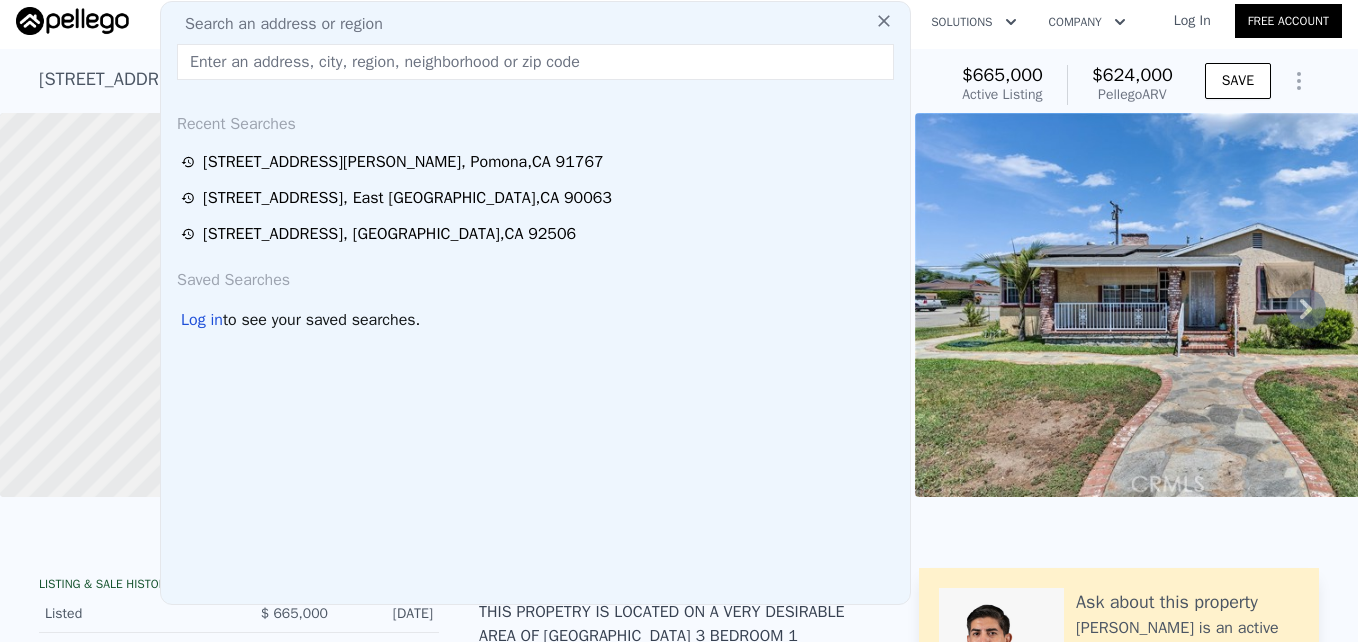 click at bounding box center [535, 62] 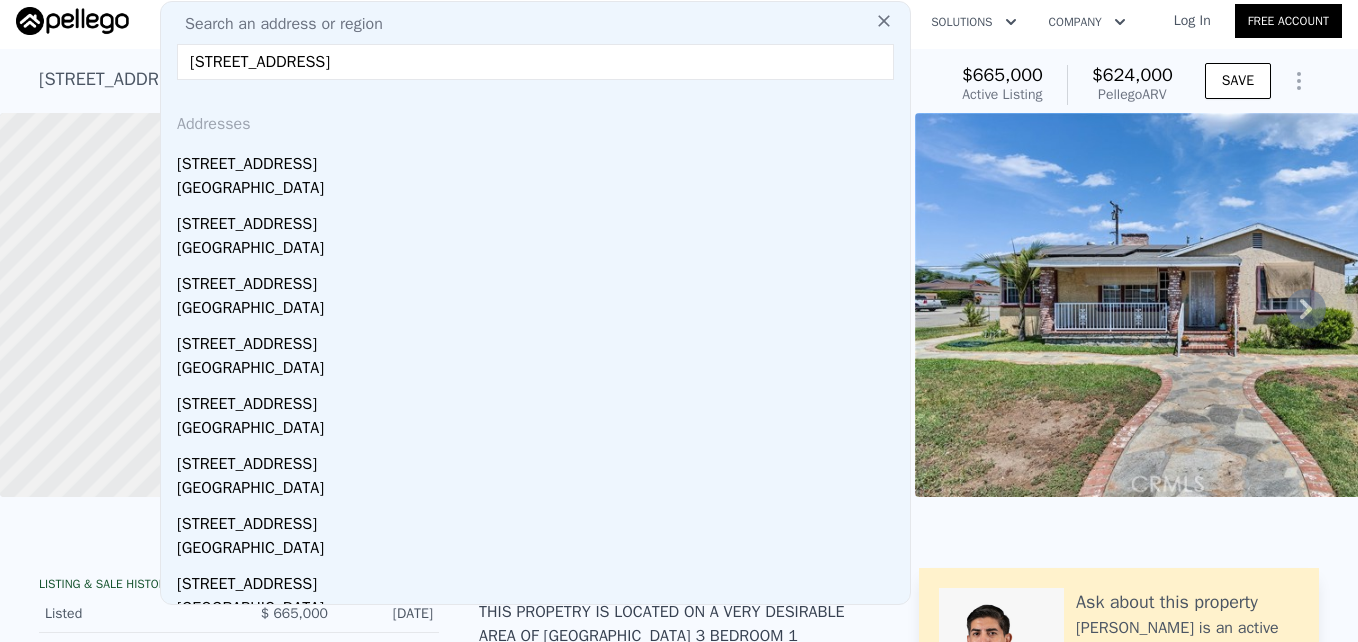type on "[STREET_ADDRESS]" 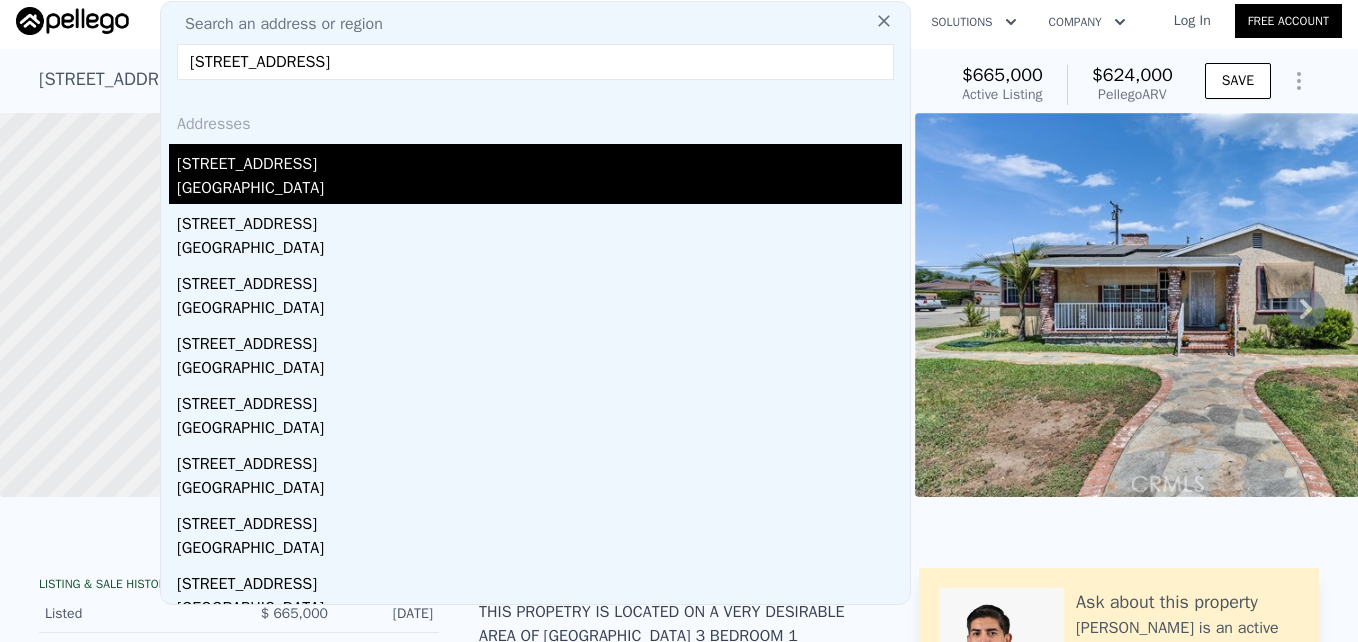 click on "[GEOGRAPHIC_DATA]" at bounding box center [539, 190] 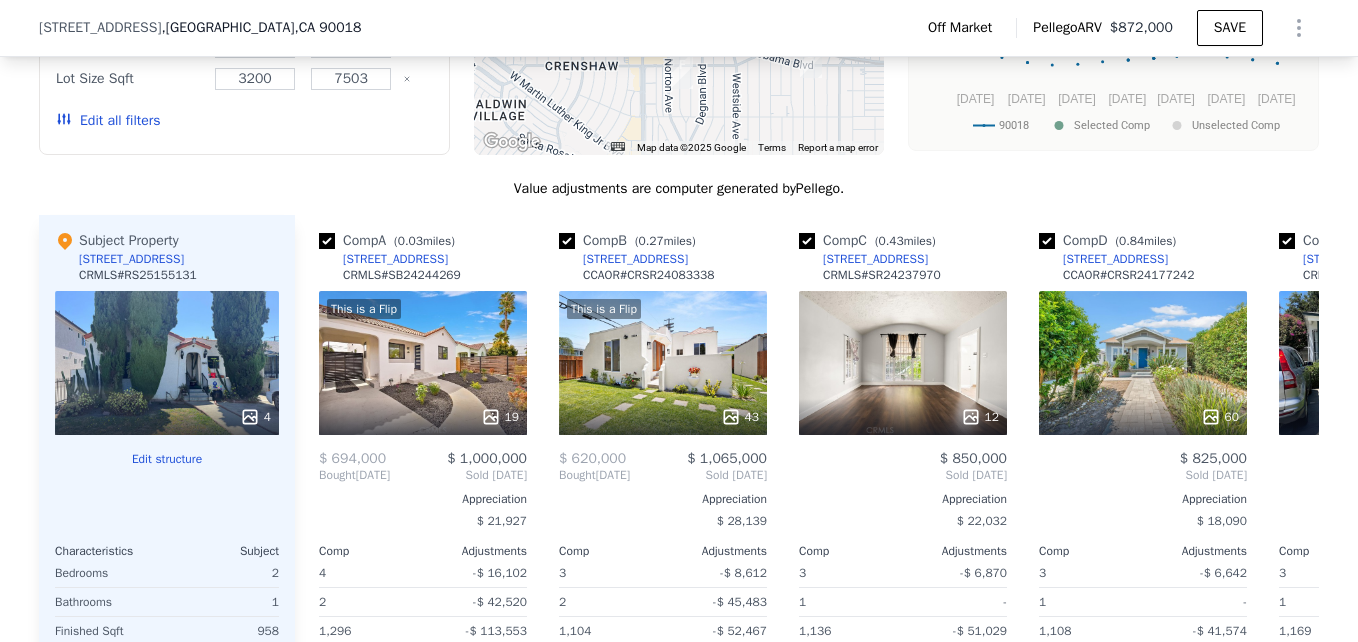 scroll, scrollTop: 2184, scrollLeft: 0, axis: vertical 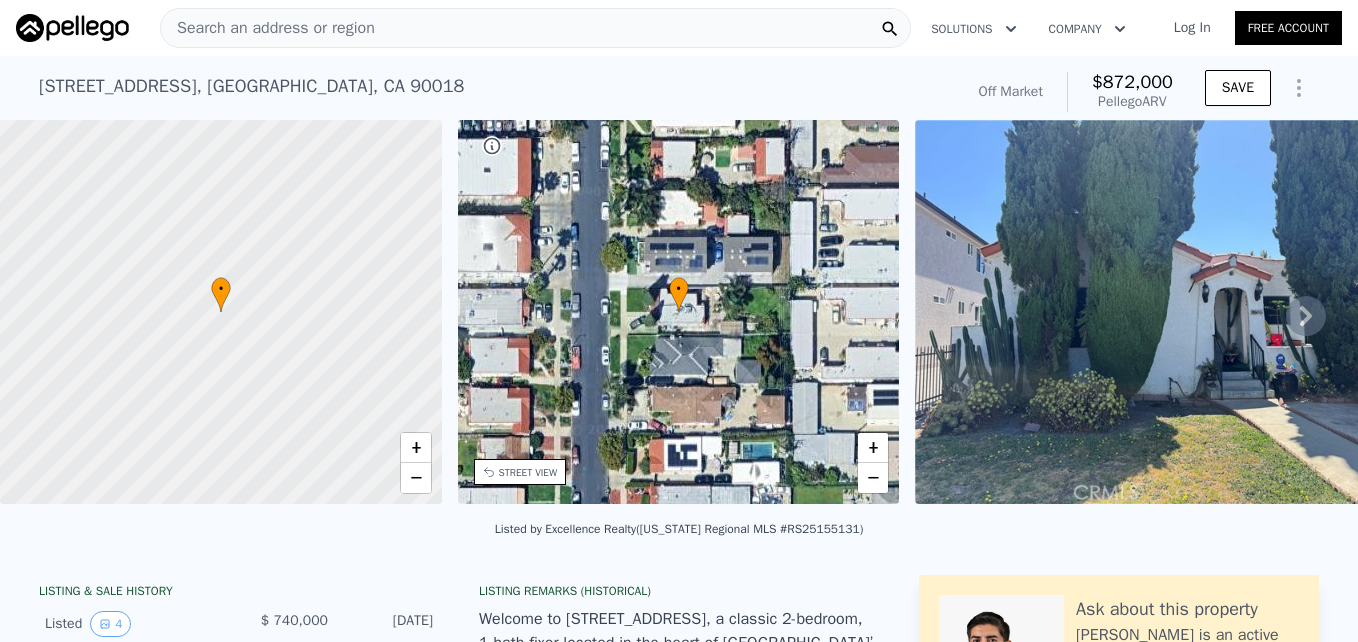click on "Search an address or region" at bounding box center (535, 28) 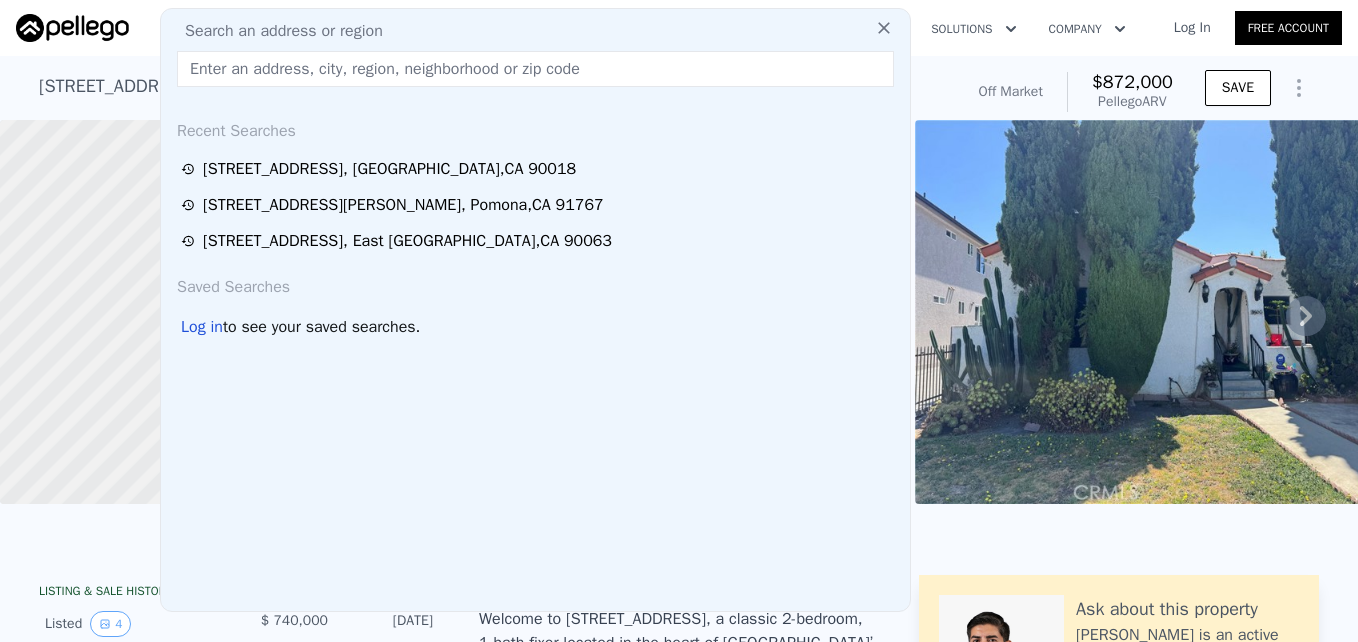 click at bounding box center (535, 69) 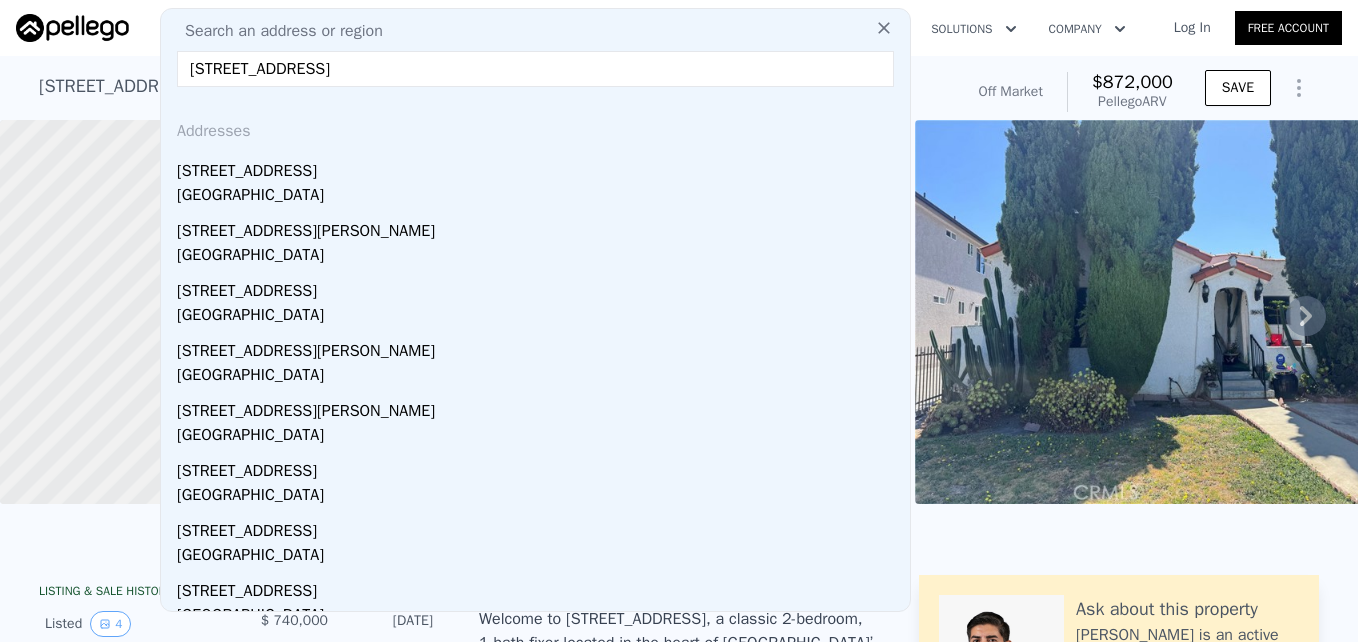 type on "[STREET_ADDRESS]" 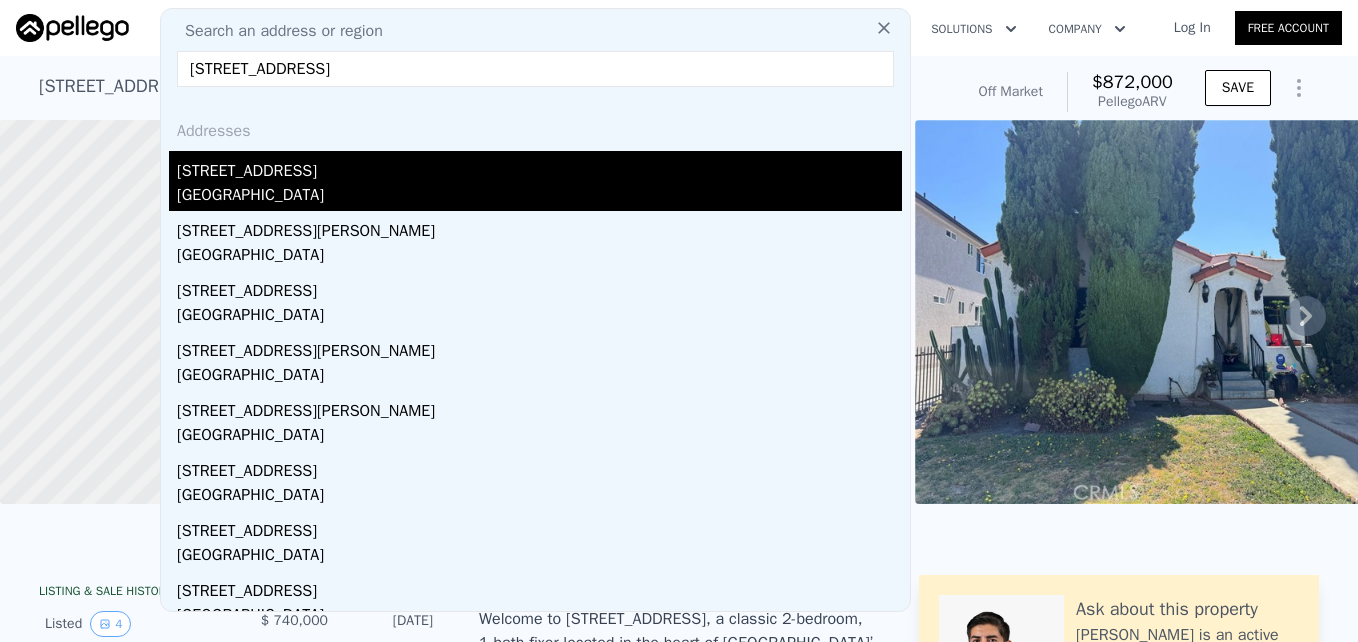 click on "[STREET_ADDRESS]" at bounding box center (539, 167) 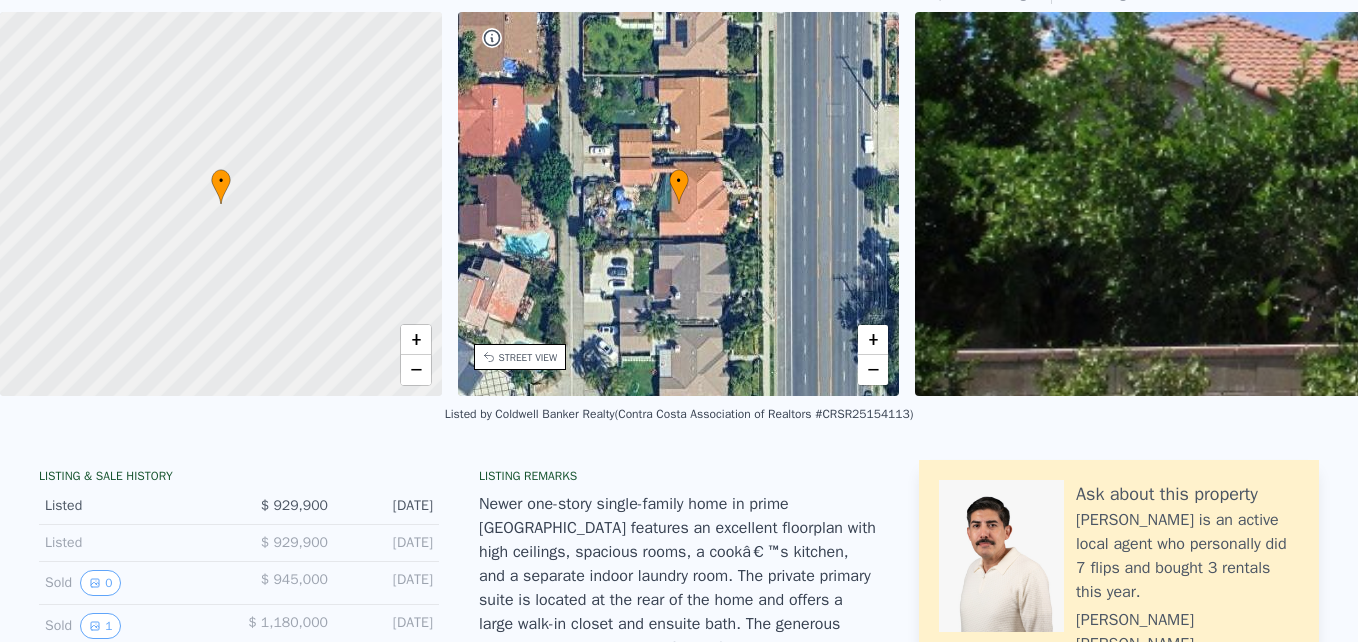 scroll, scrollTop: 0, scrollLeft: 0, axis: both 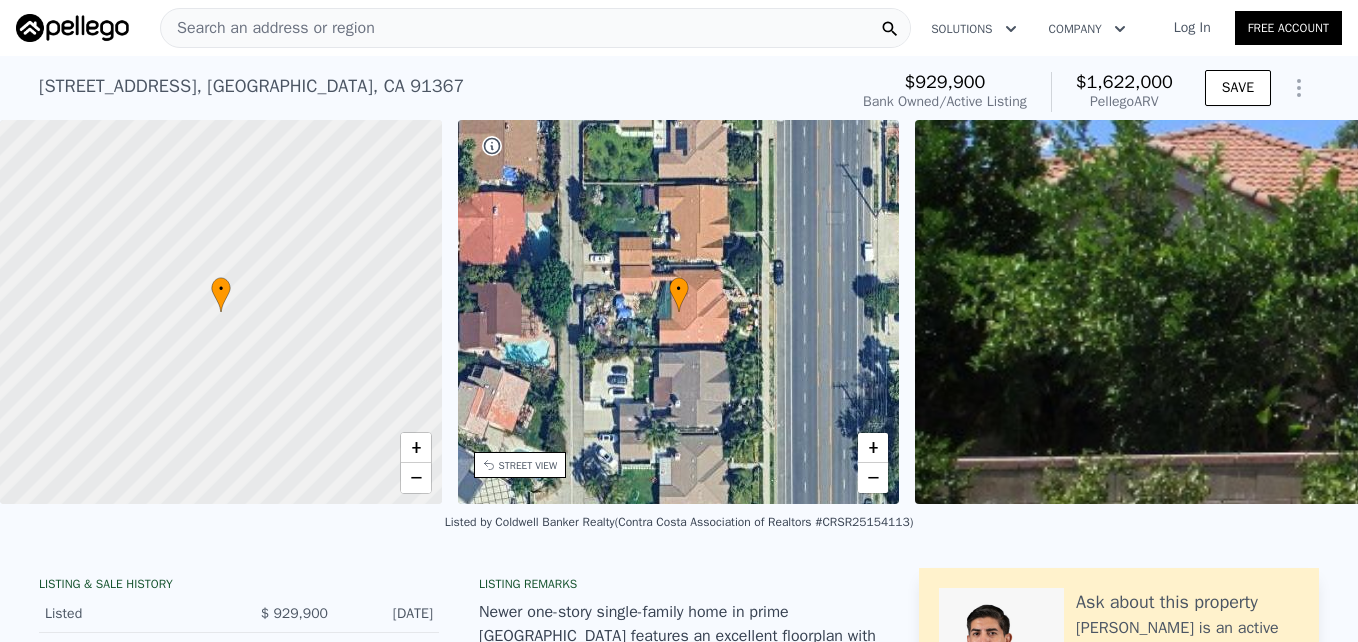 click on "Search an address or region" at bounding box center (268, 28) 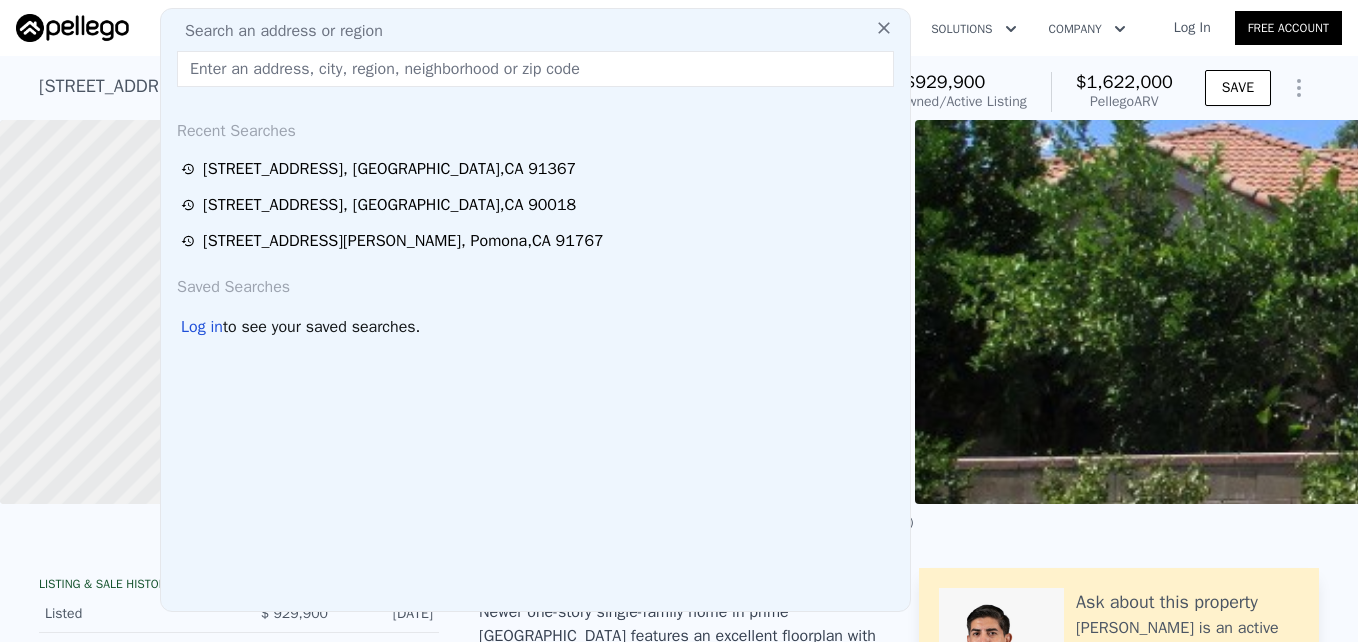 click at bounding box center (535, 69) 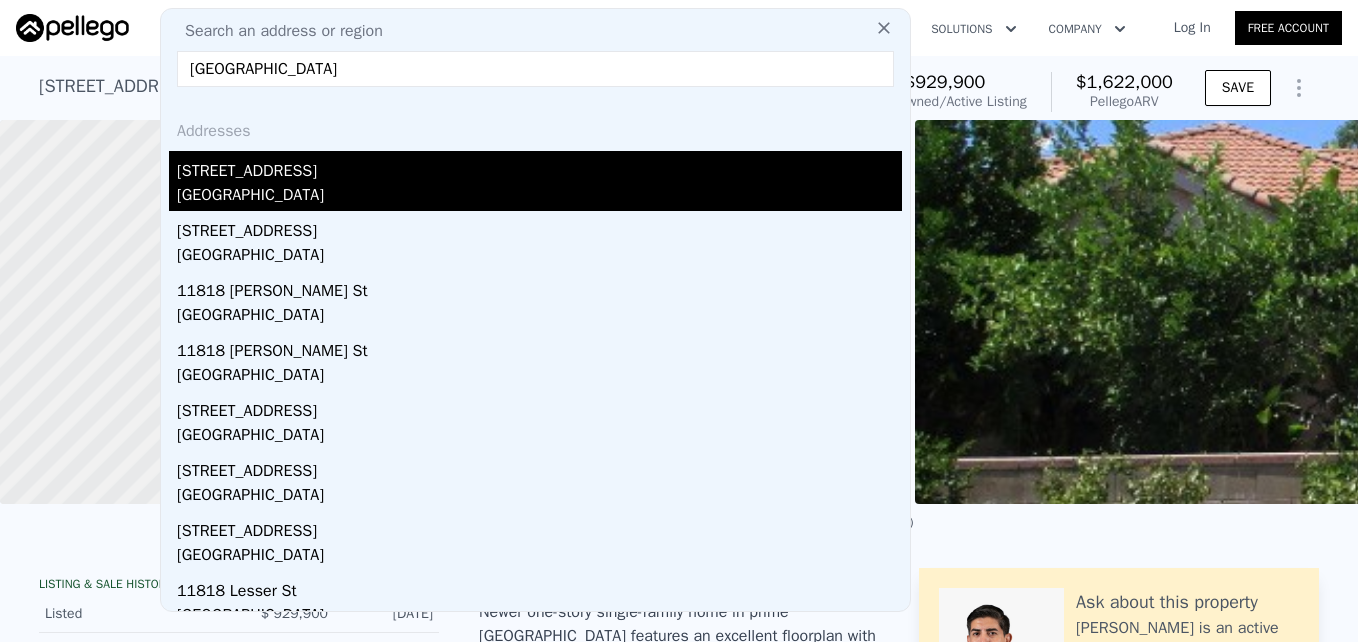 type on "[GEOGRAPHIC_DATA]" 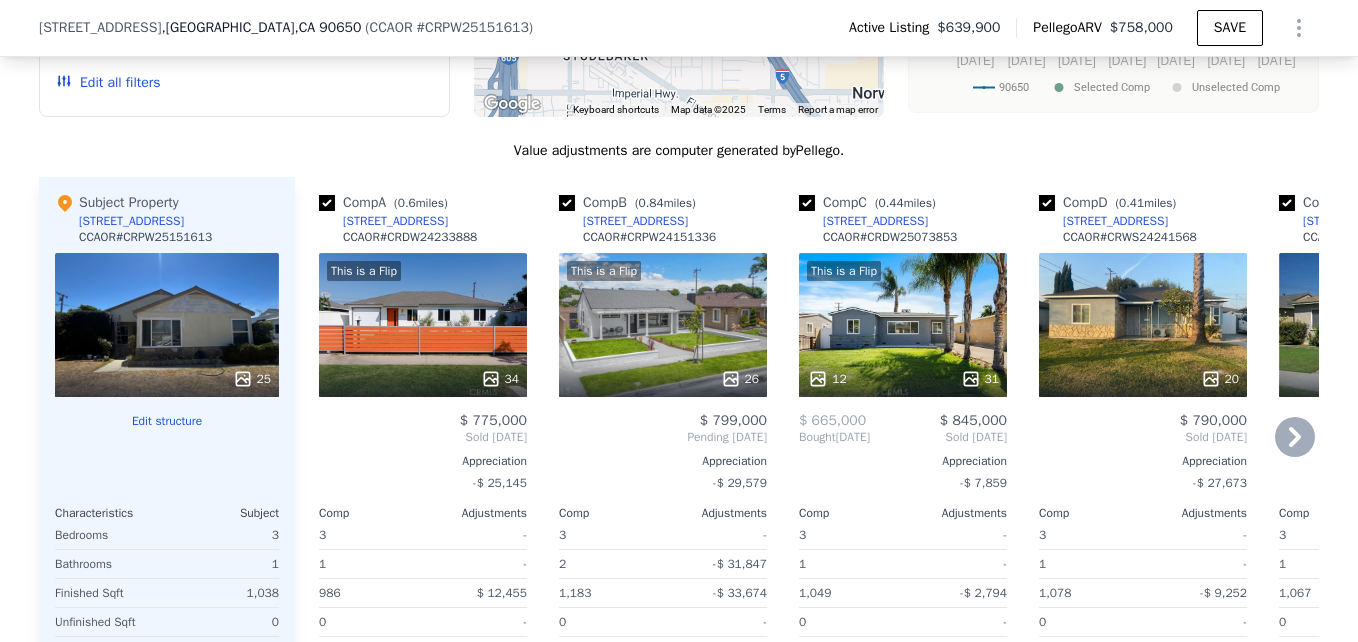 scroll, scrollTop: 2079, scrollLeft: 0, axis: vertical 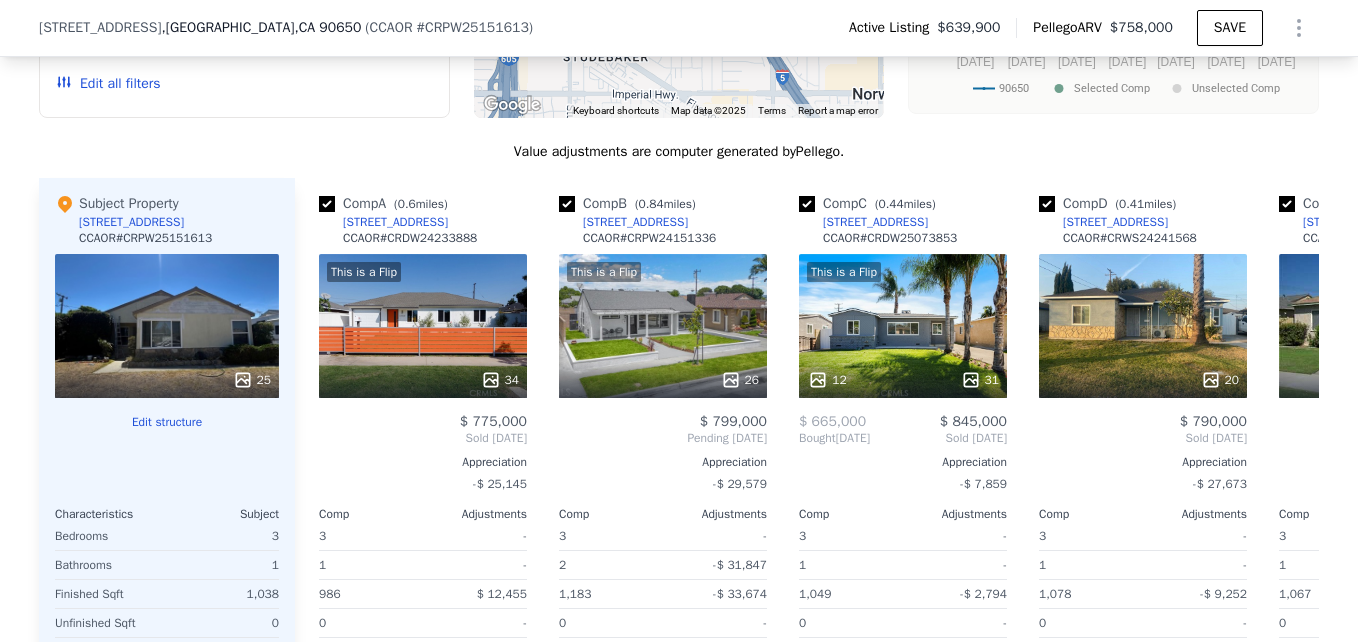 click on "Search an address or region" at bounding box center [268, -2051] 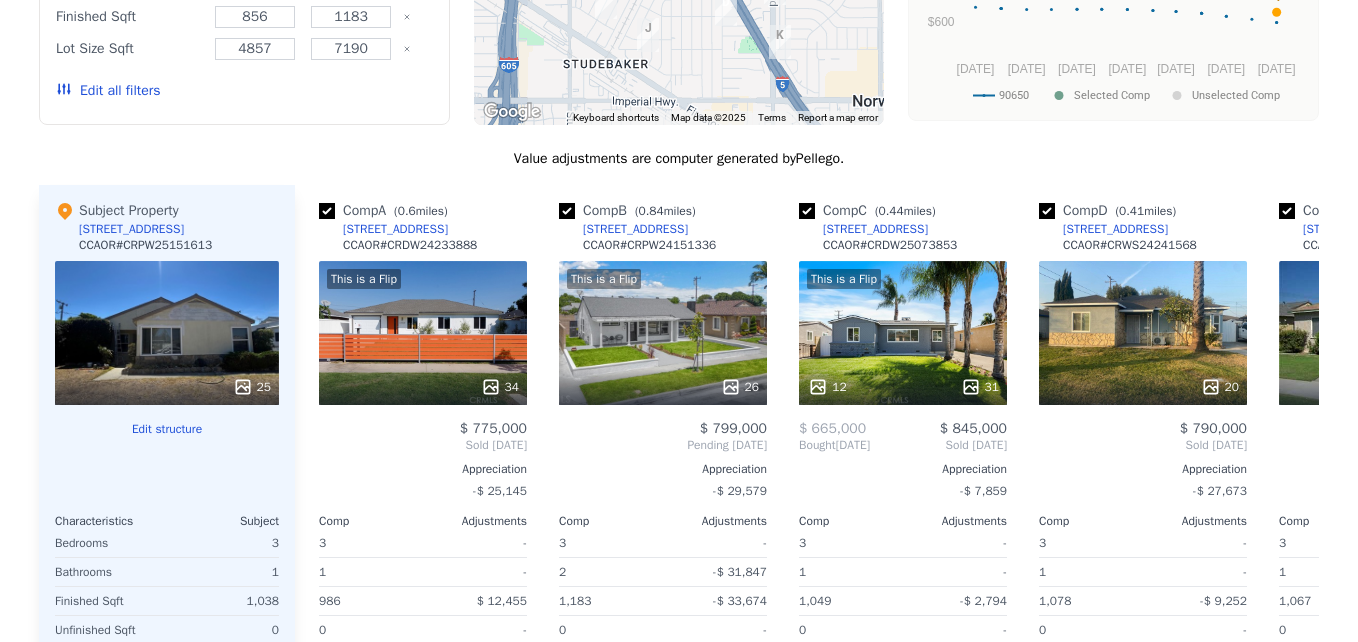 scroll, scrollTop: 0, scrollLeft: 0, axis: both 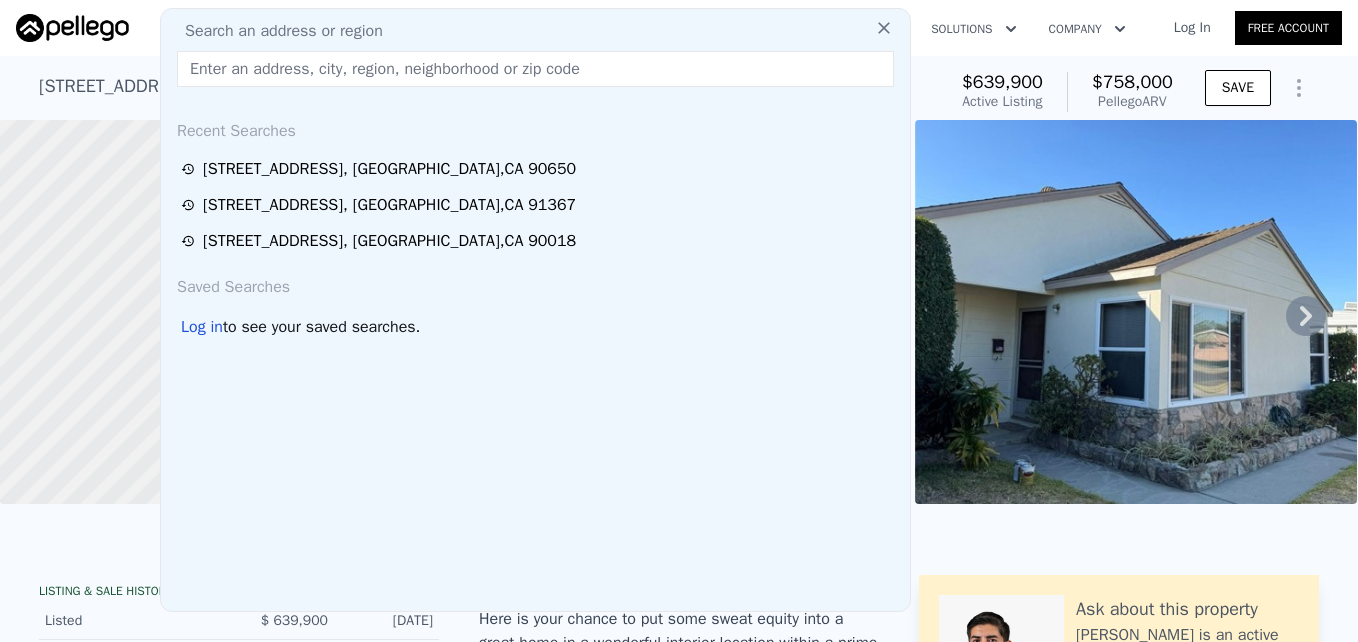click at bounding box center (535, 69) 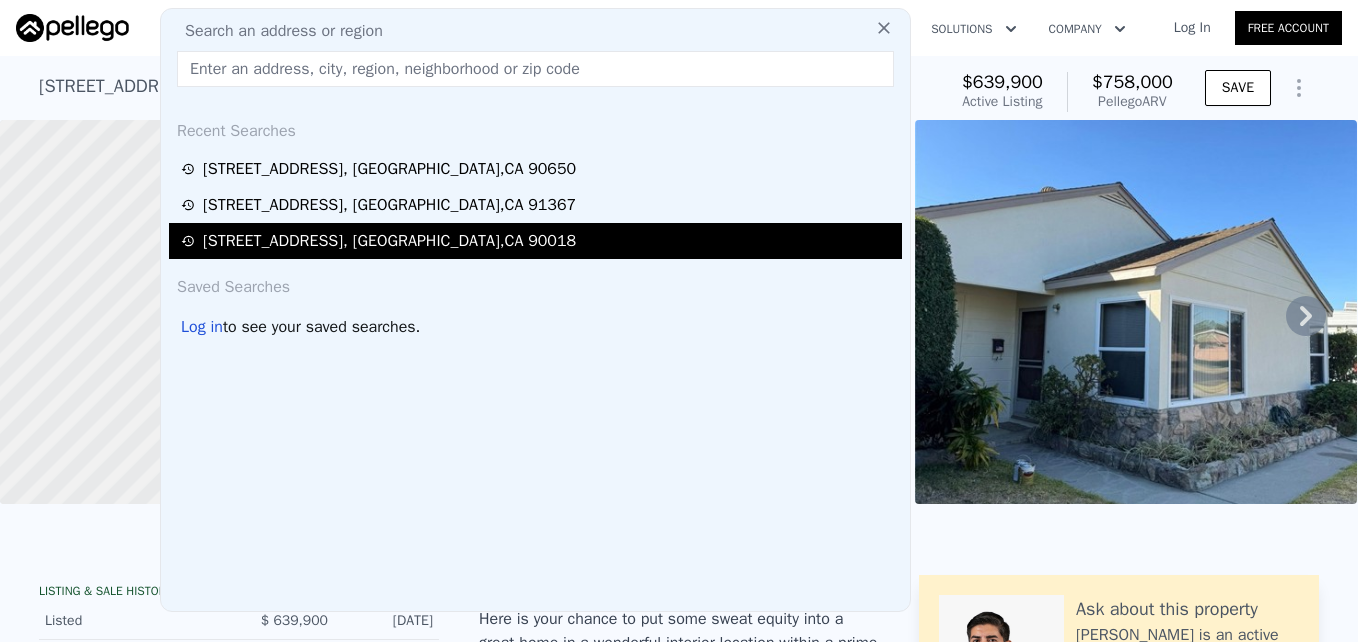 type on "[STREET_ADDRESS][PERSON_NAME]" 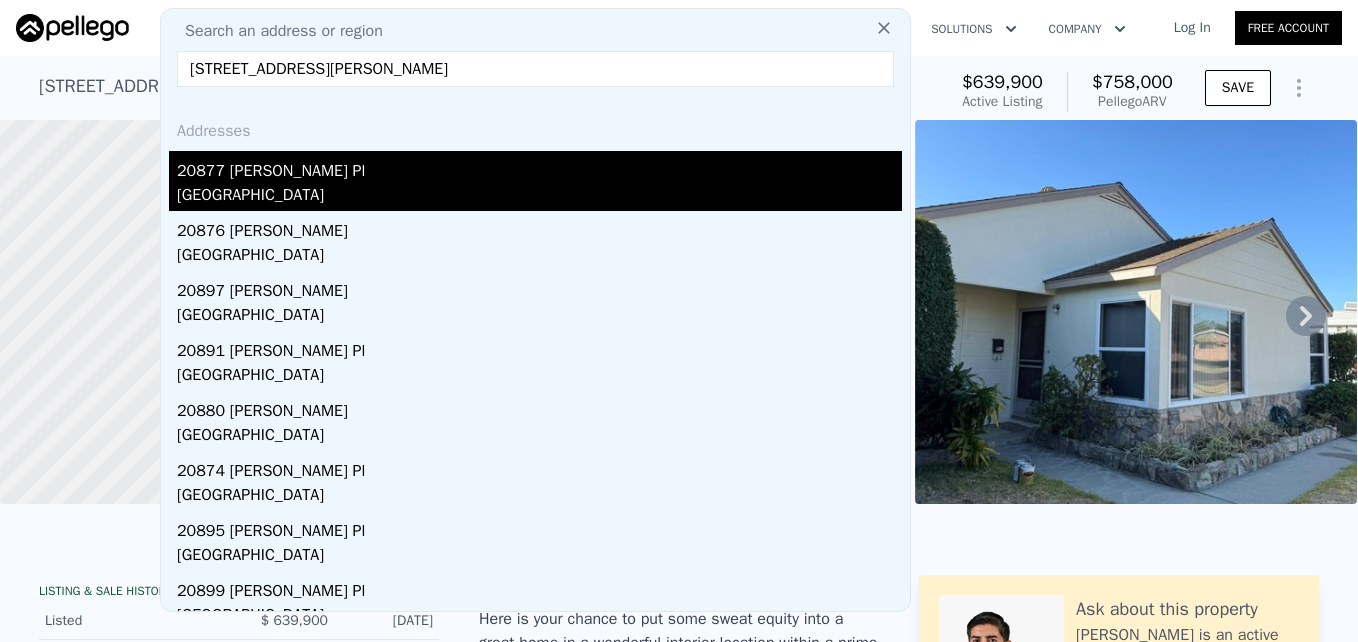 click on "20877 [PERSON_NAME] Pl" at bounding box center [539, 167] 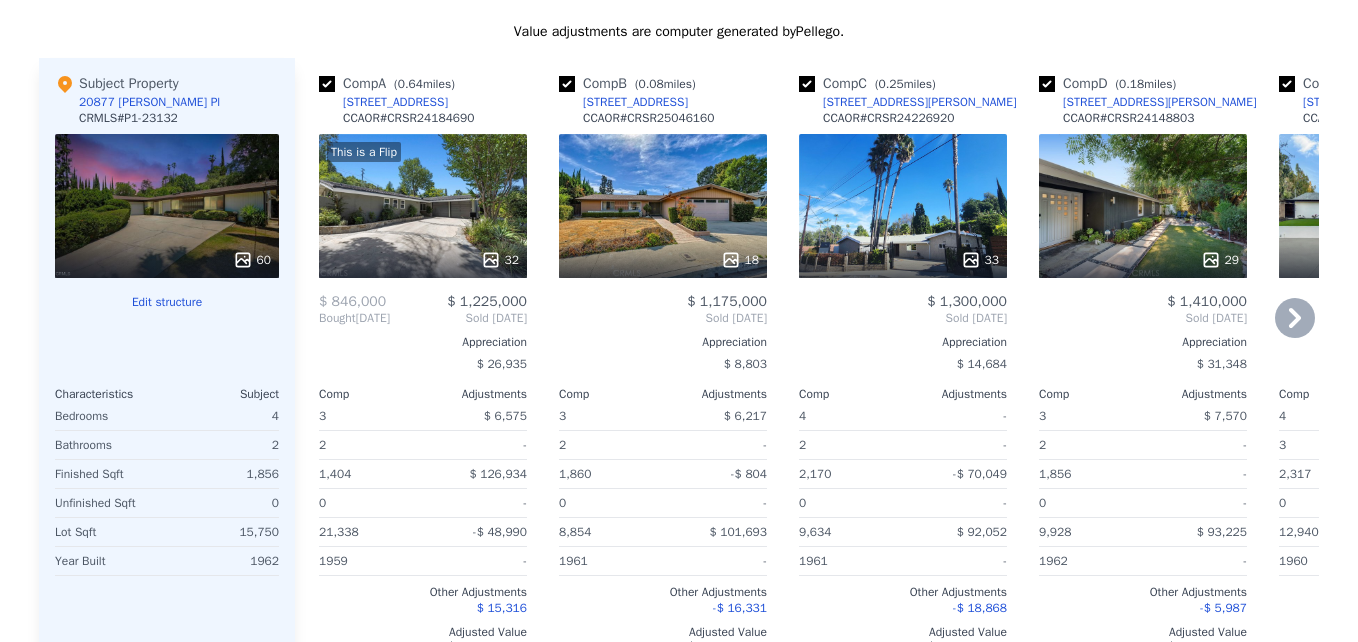 scroll, scrollTop: 0, scrollLeft: 0, axis: both 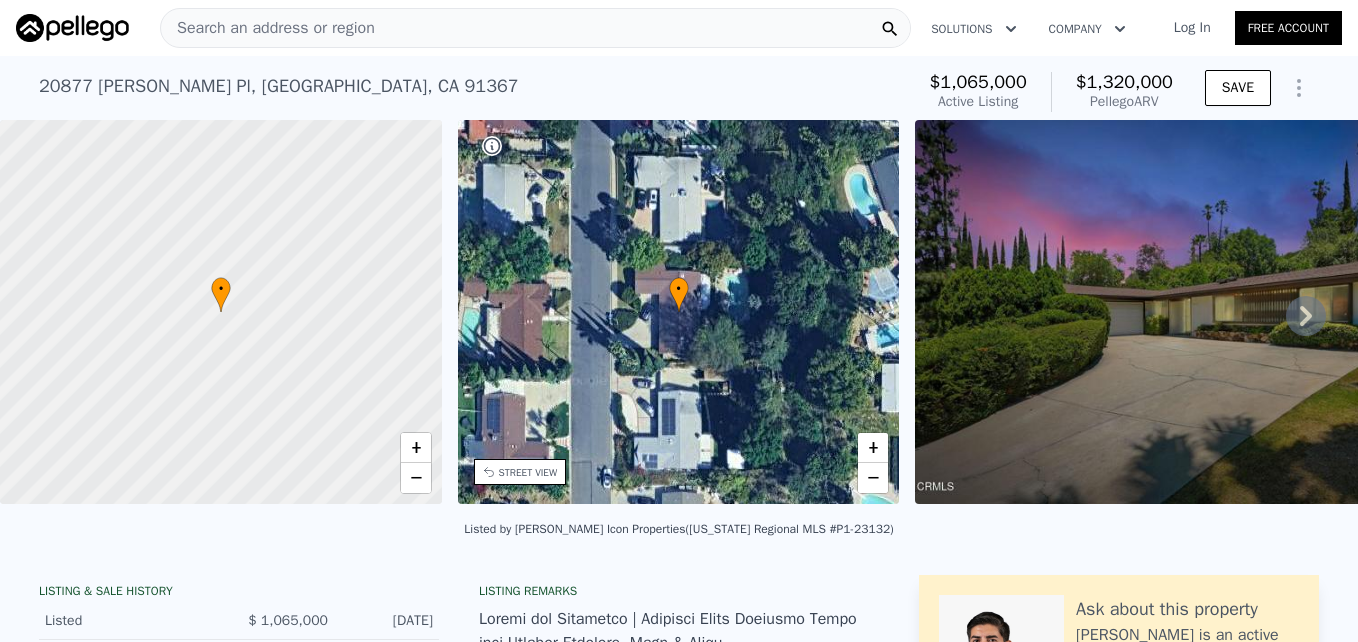 click on "Search an address or region" at bounding box center [535, 28] 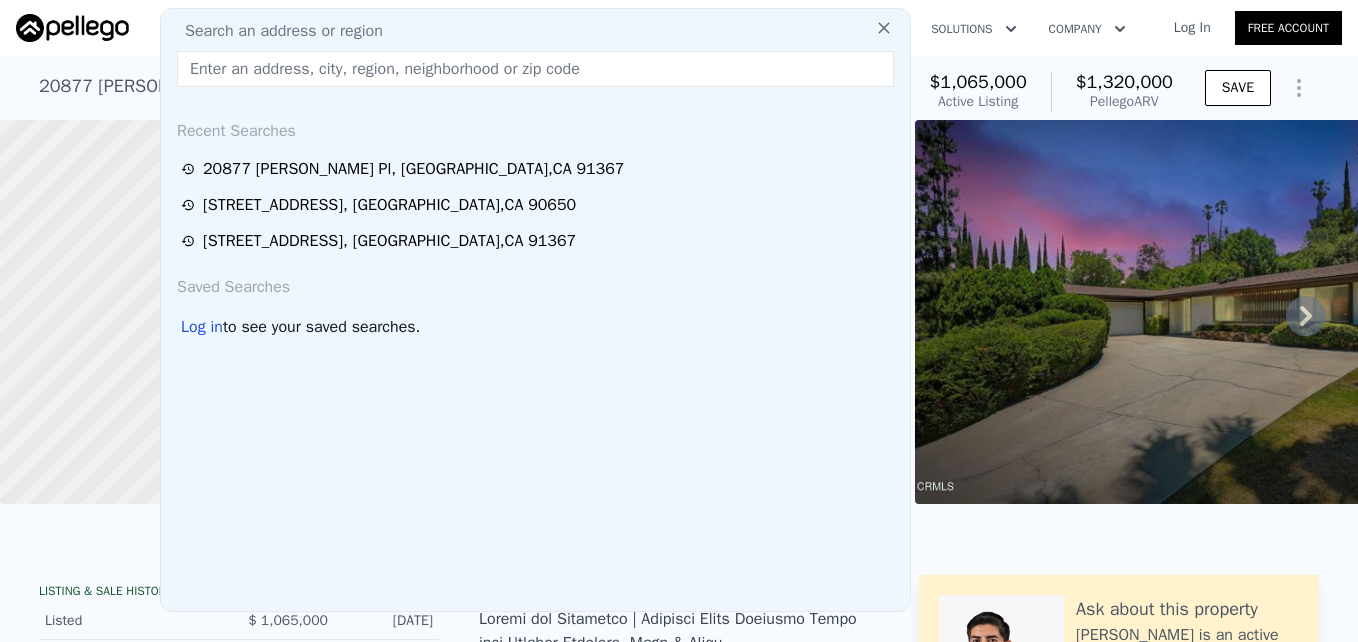 click at bounding box center [535, 69] 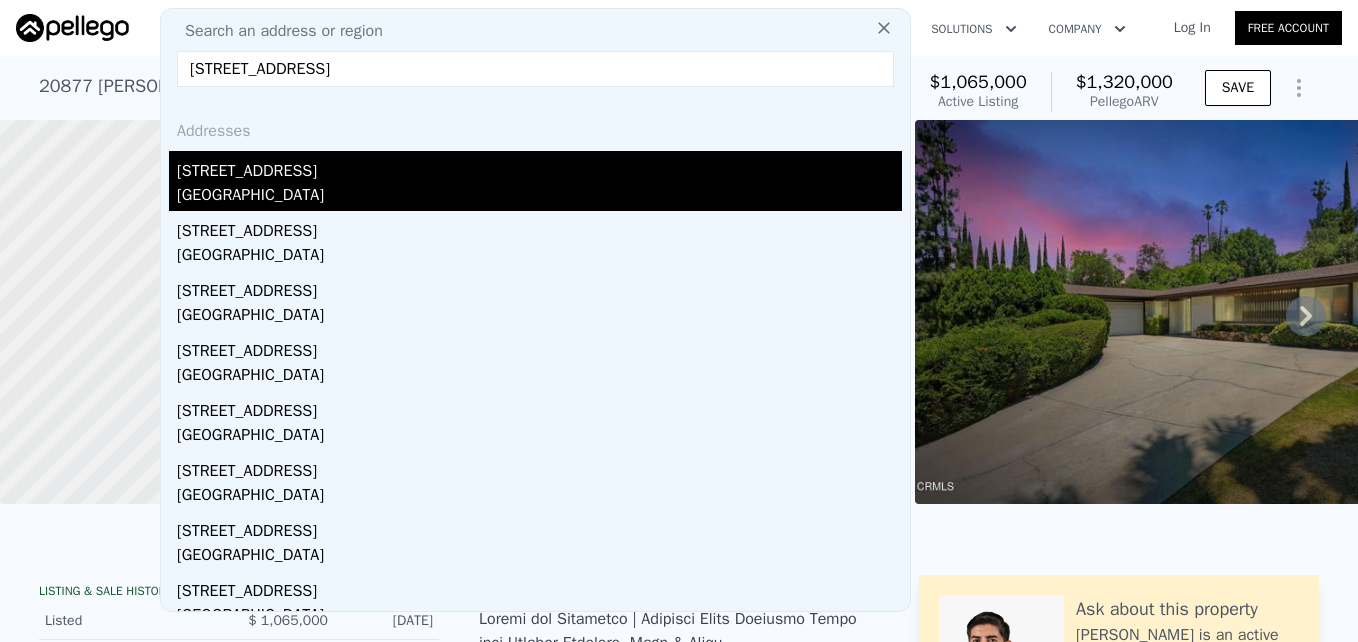 type on "[STREET_ADDRESS]" 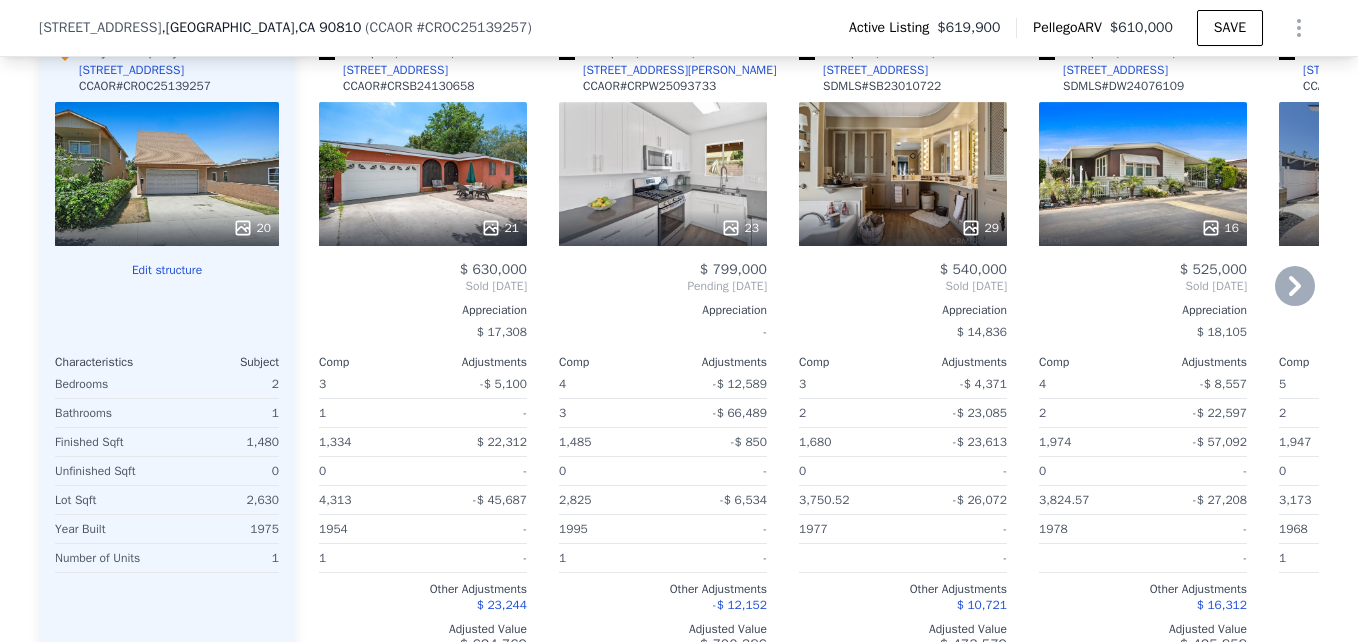 scroll, scrollTop: 1072, scrollLeft: 0, axis: vertical 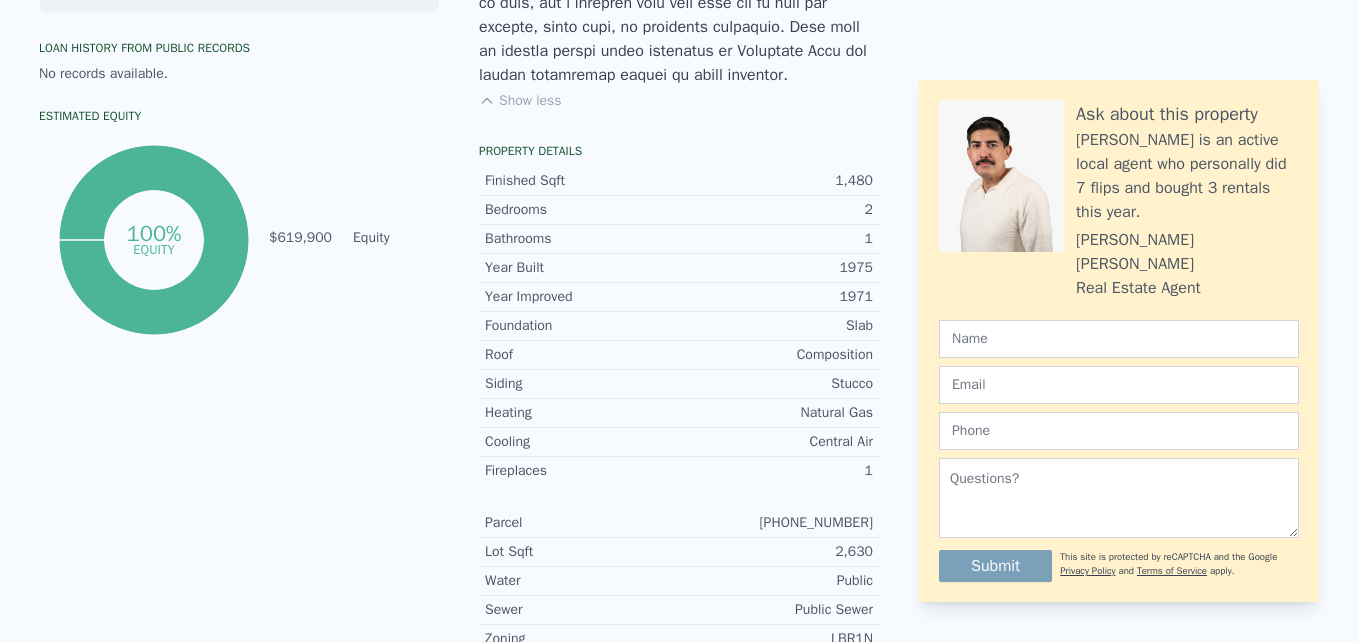 click on "Search an address or region" at bounding box center [268, -1044] 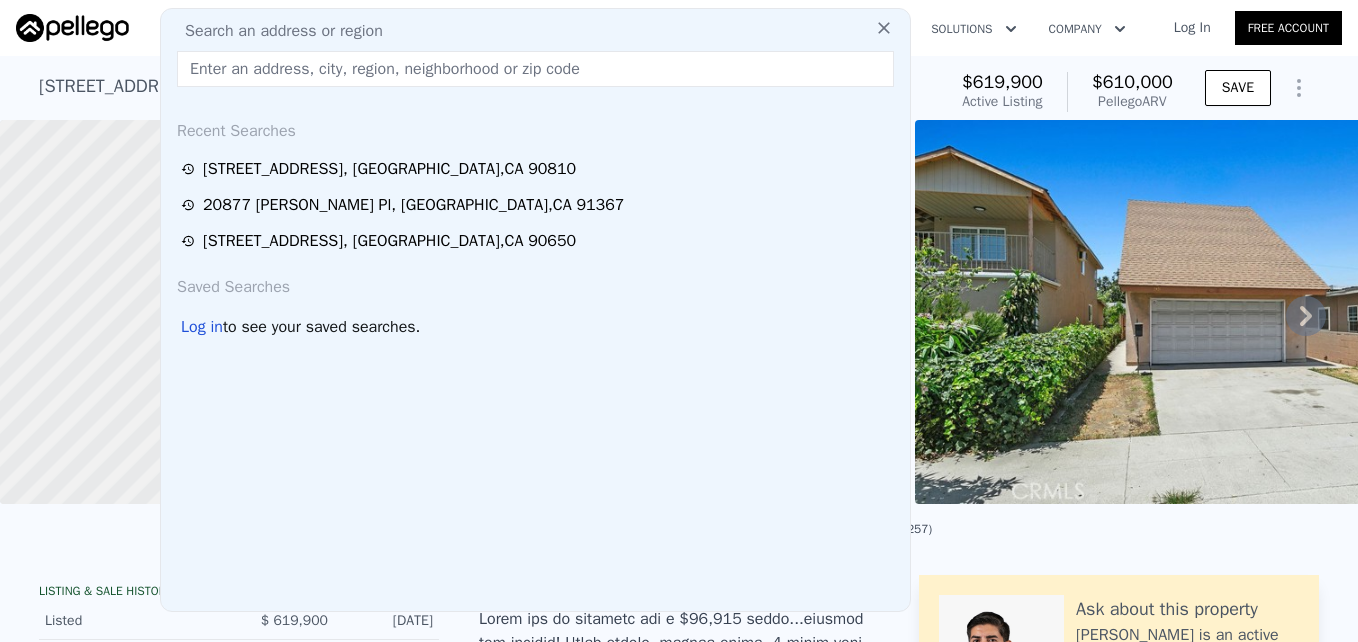 type on "[STREET_ADDRESS][PERSON_NAME]" 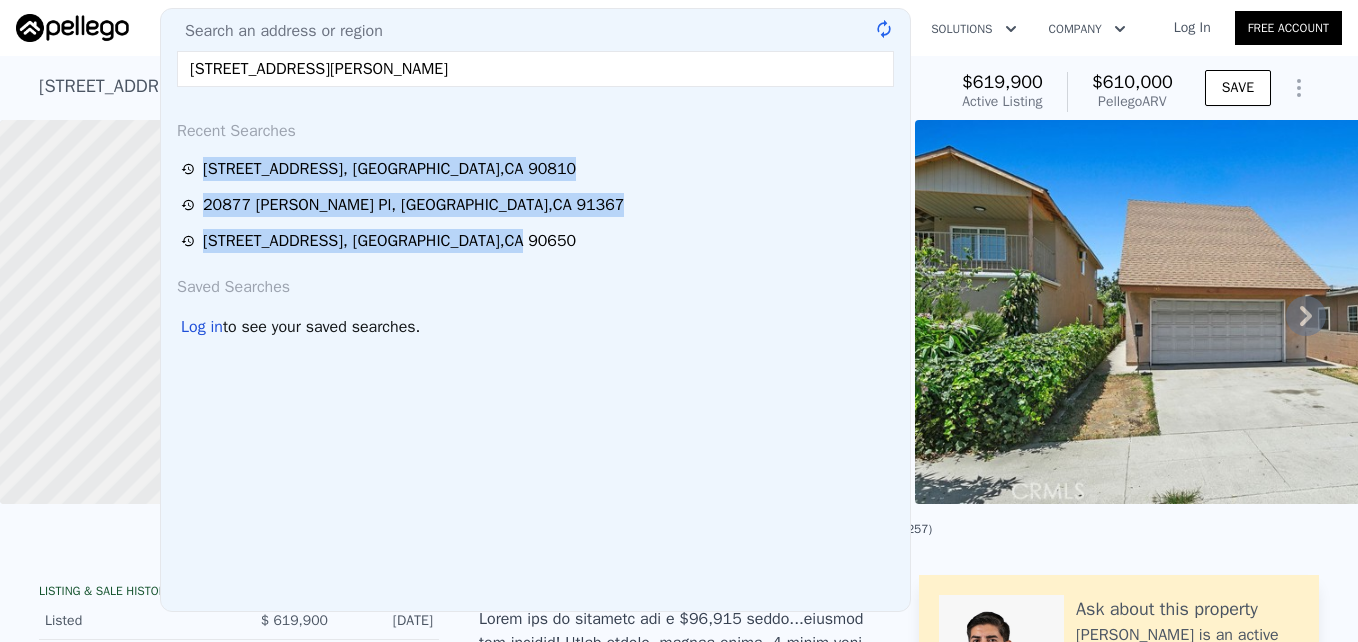 drag, startPoint x: 475, startPoint y: 144, endPoint x: 466, endPoint y: 123, distance: 22.847319 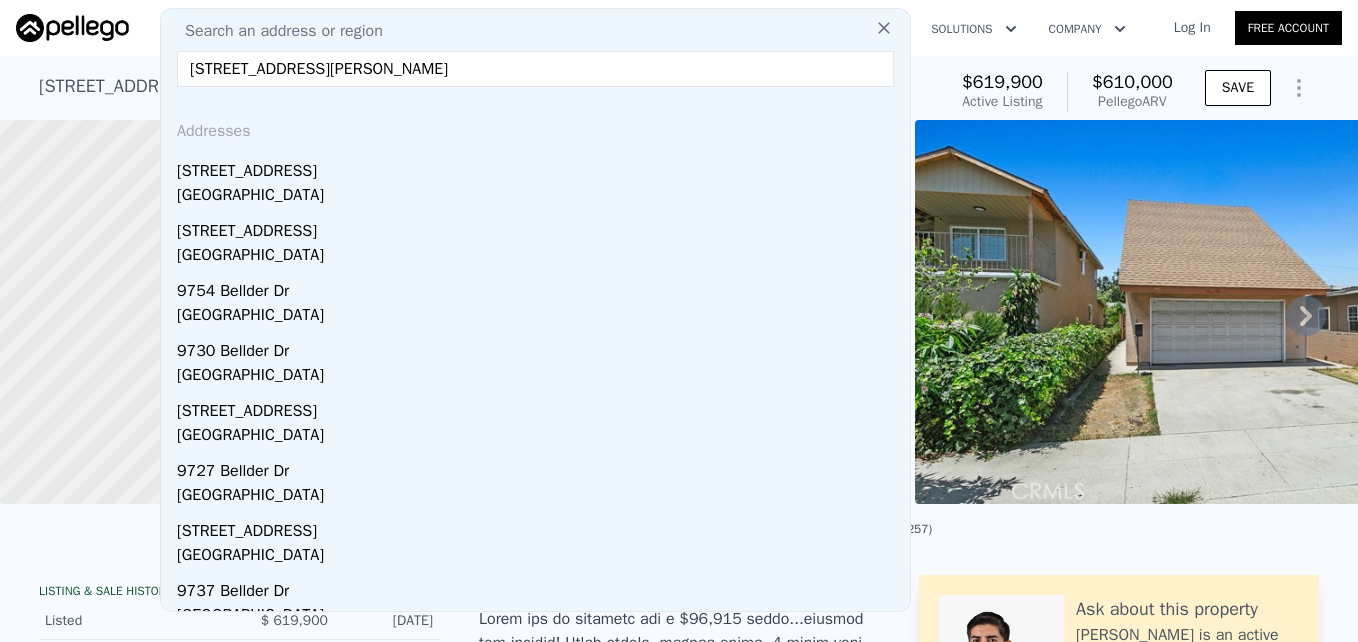 drag, startPoint x: 466, startPoint y: 123, endPoint x: 384, endPoint y: 176, distance: 97.637085 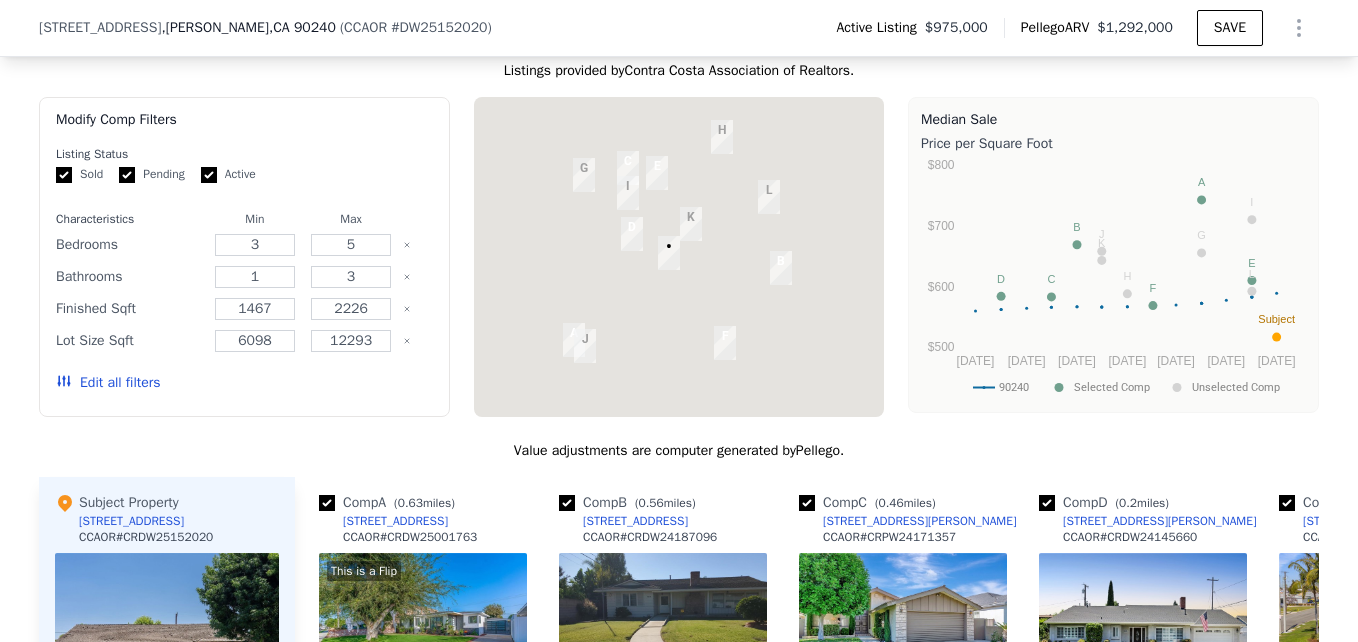 scroll, scrollTop: 2137, scrollLeft: 0, axis: vertical 